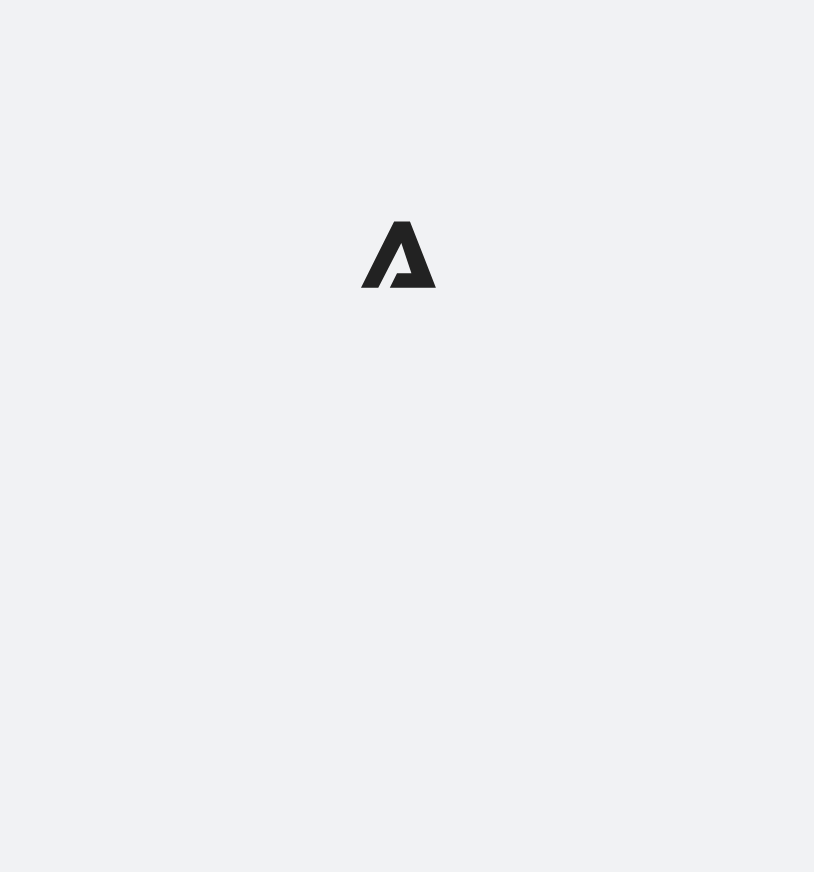 scroll, scrollTop: 0, scrollLeft: 0, axis: both 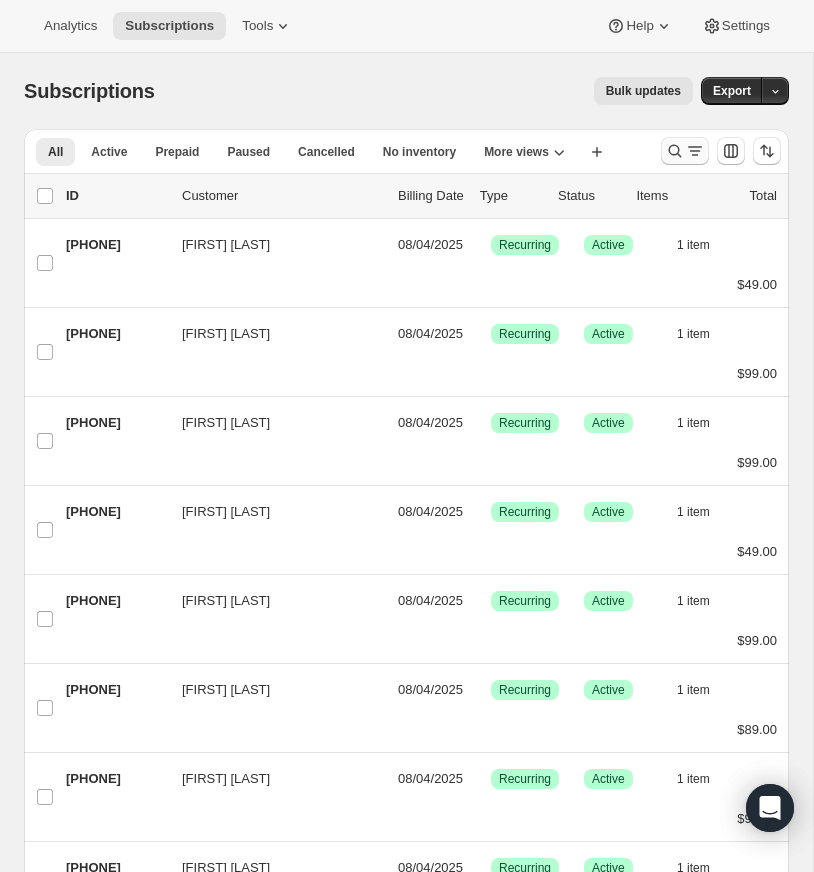 click 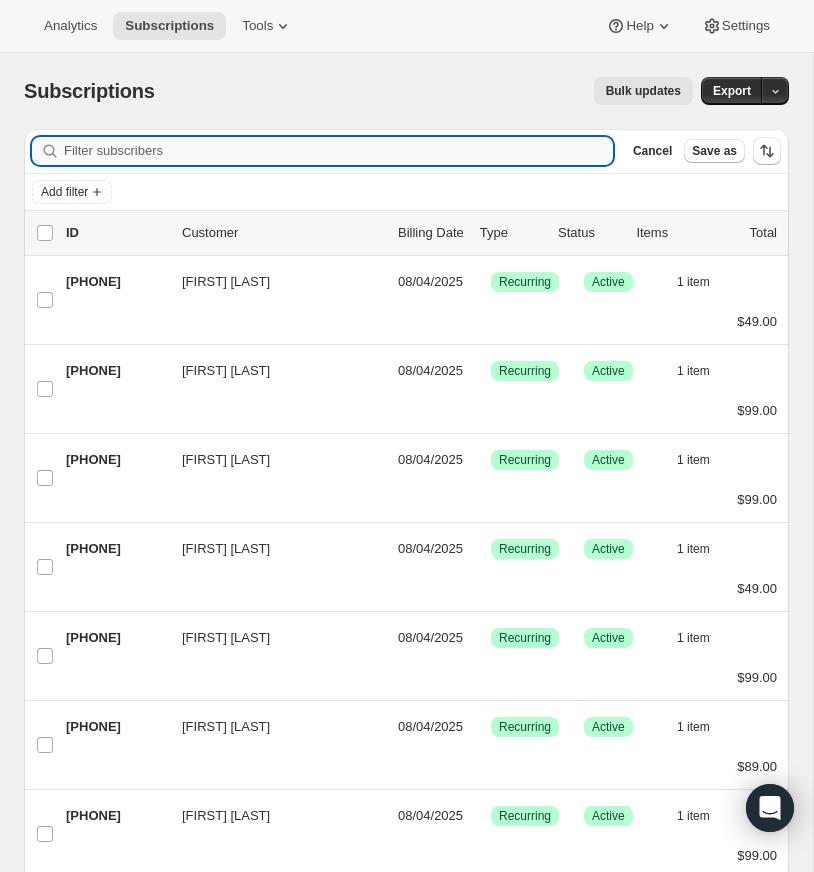 paste on "[EMAIL_DOMAIN]" 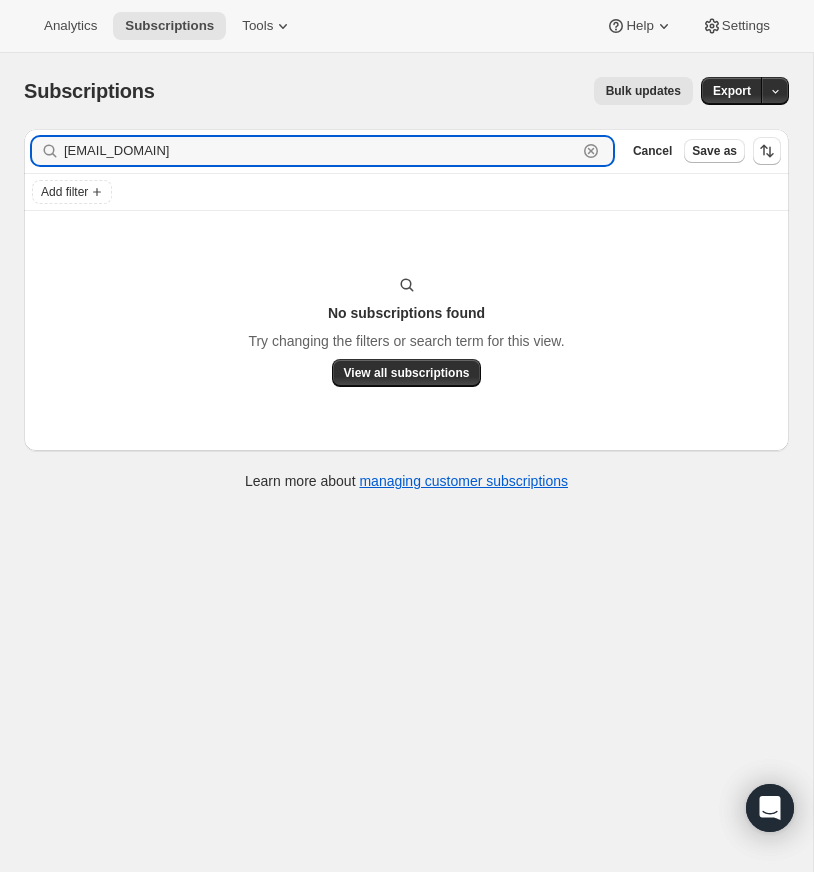 type on "[EMAIL_DOMAIN]" 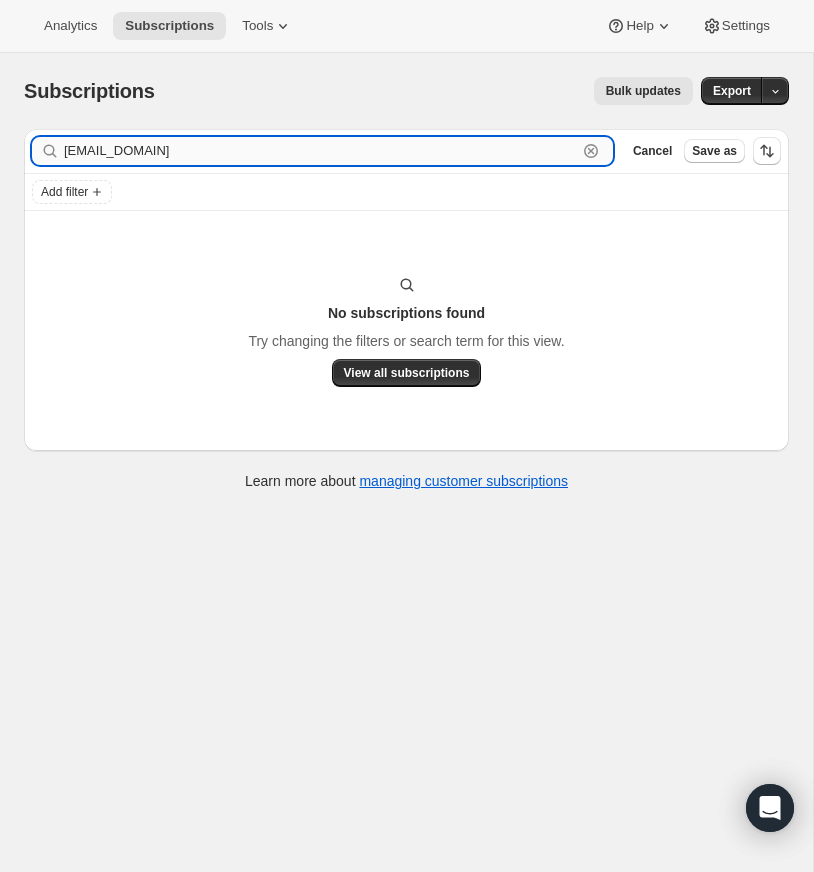 click on "[EMAIL_DOMAIN]" at bounding box center [320, 151] 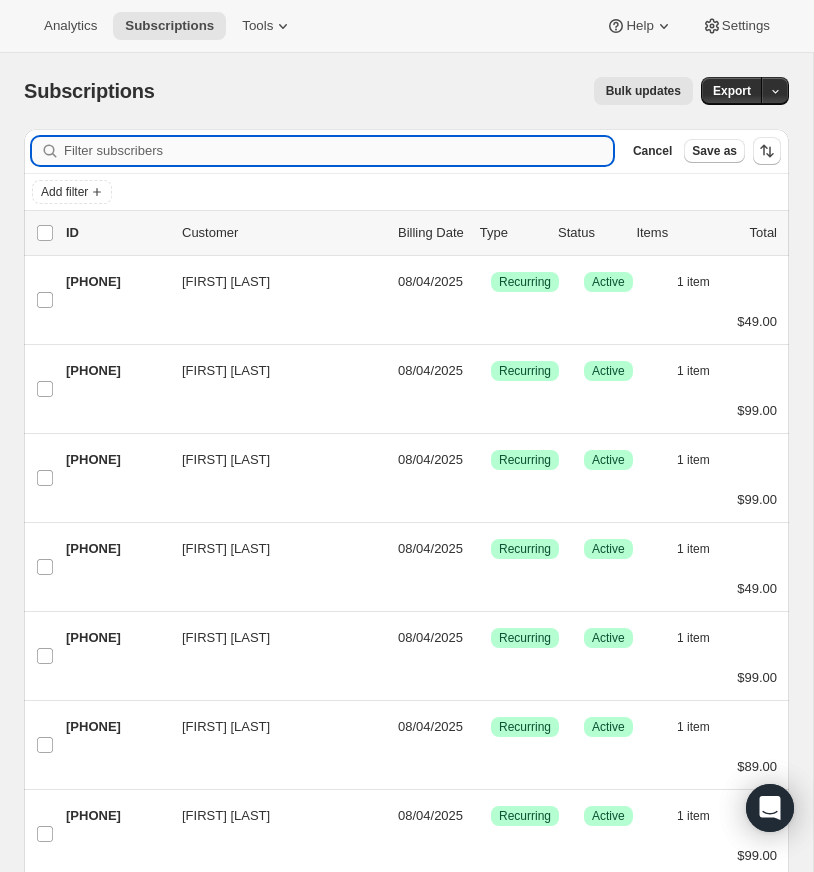paste on "students@[EMAIL_DOMAIN]" 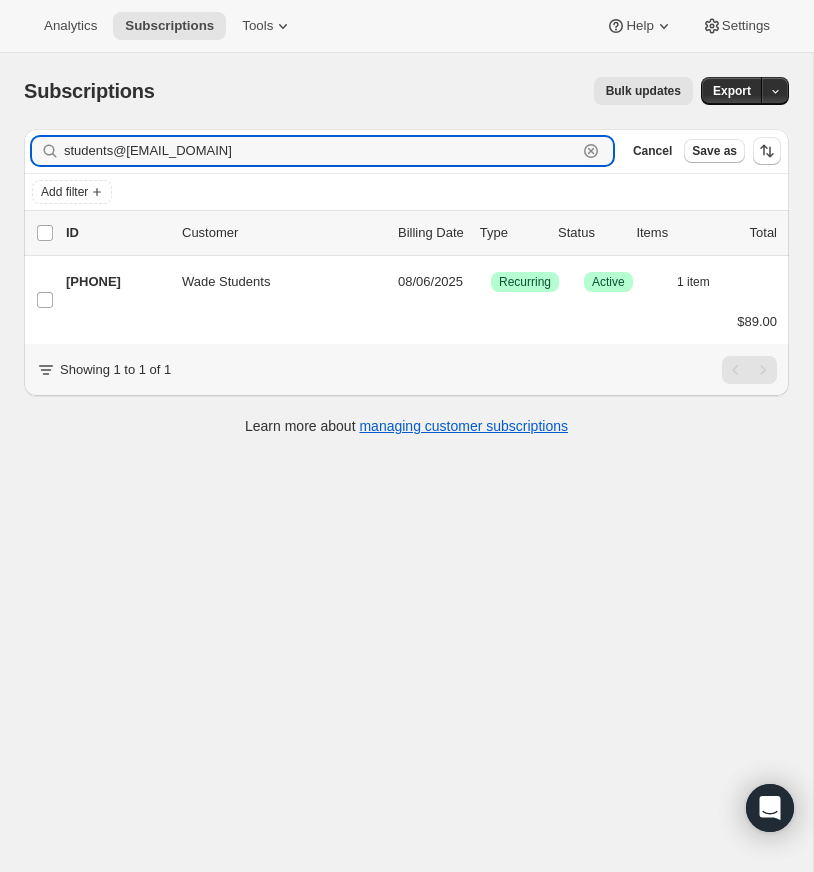 type on "students@[EMAIL_DOMAIN]" 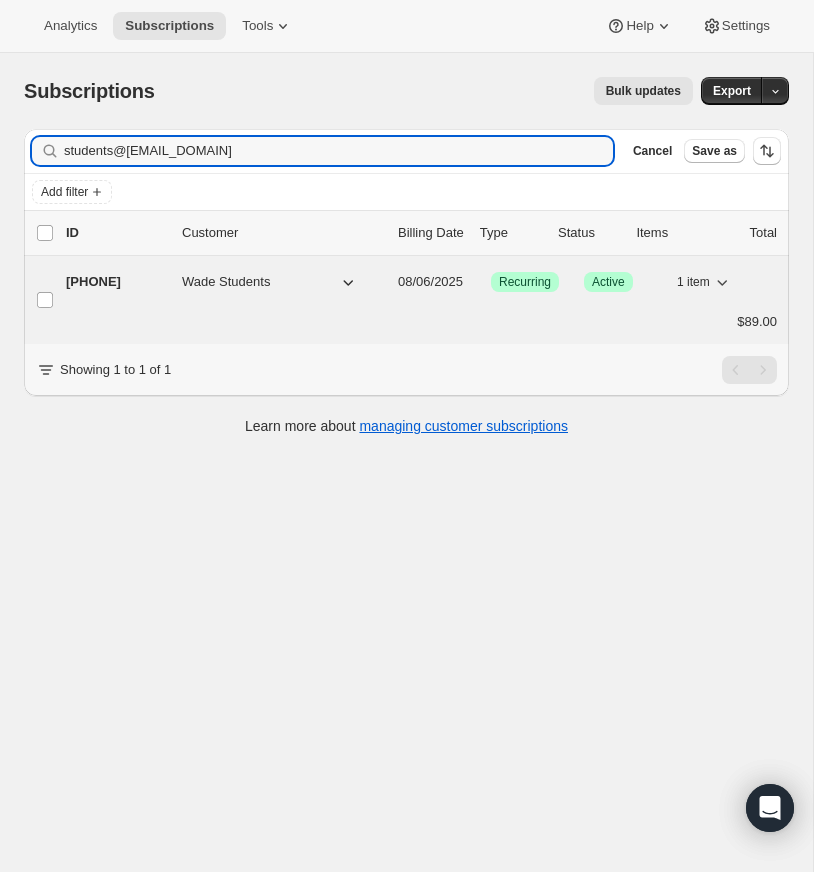 click on "[PHONE]" at bounding box center (116, 282) 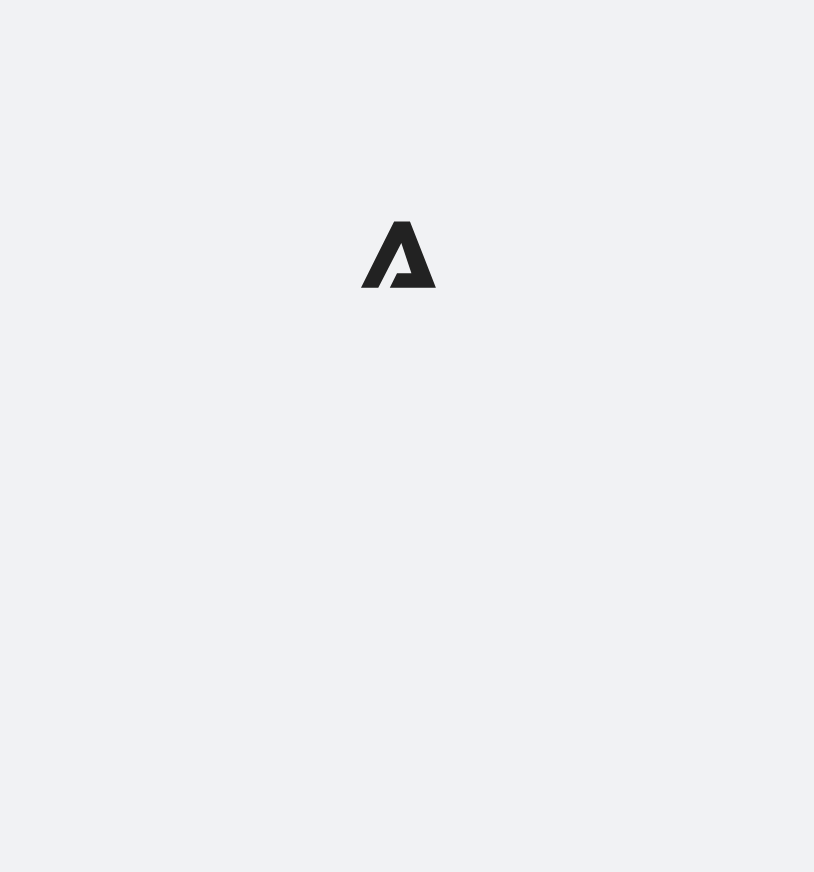 scroll, scrollTop: 0, scrollLeft: 0, axis: both 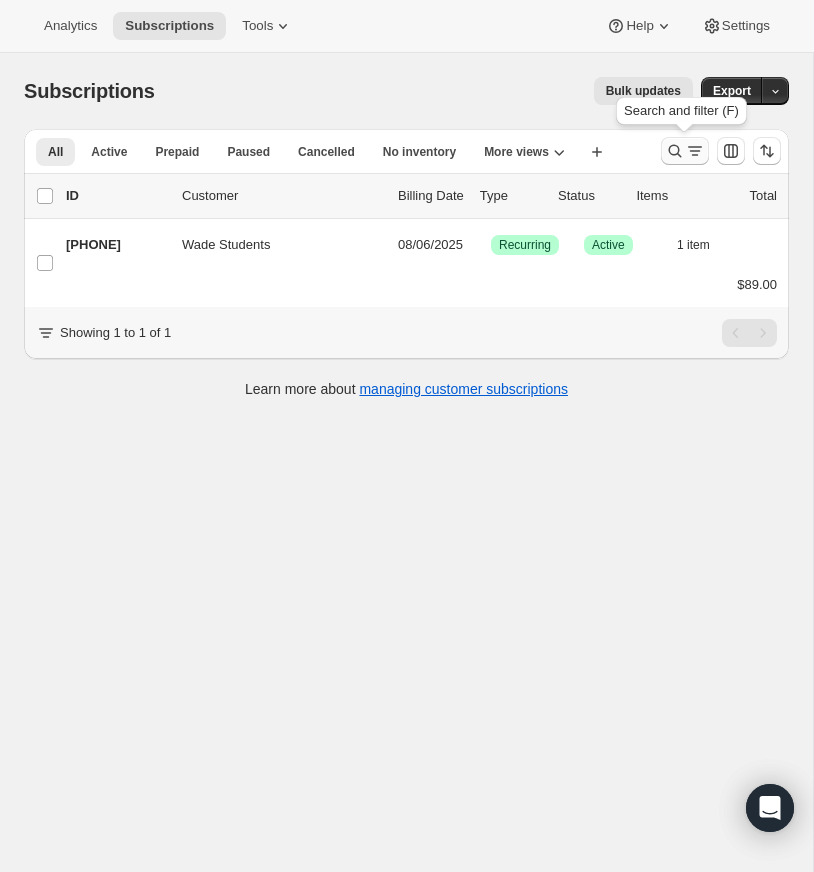 click 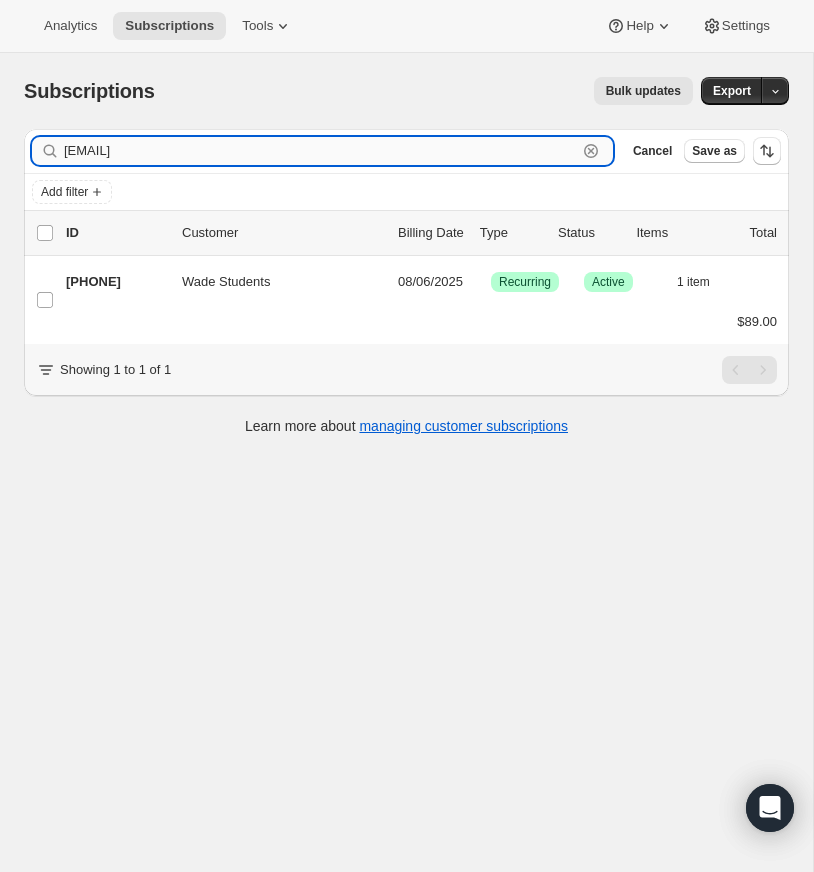 drag, startPoint x: 591, startPoint y: 146, endPoint x: 572, endPoint y: 146, distance: 19 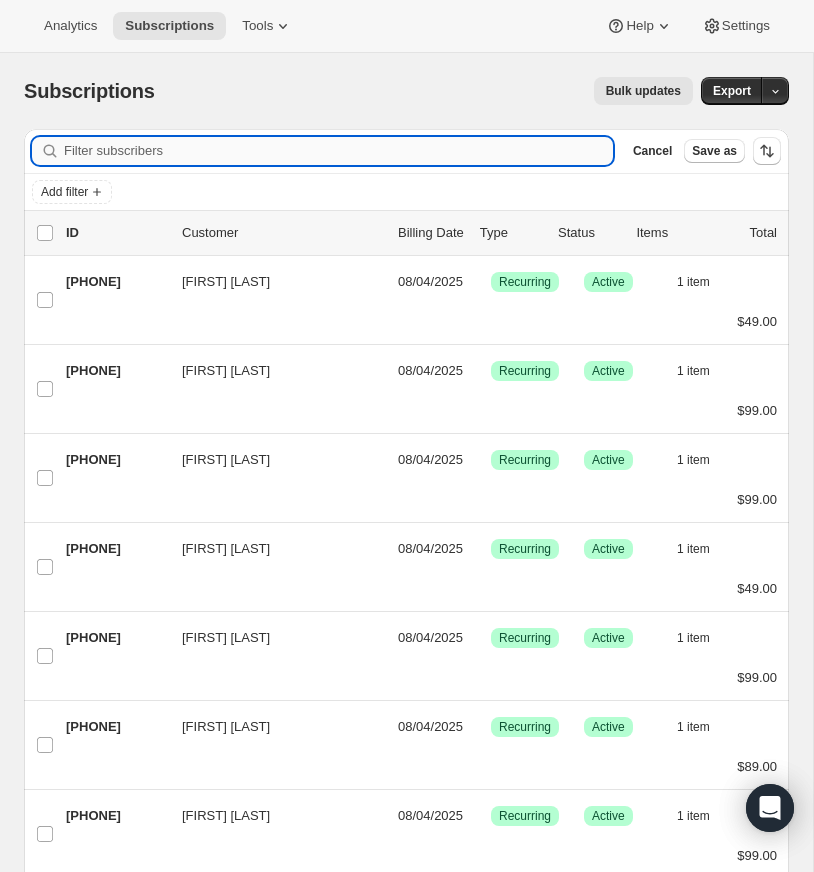 paste on "impacthartwell@gmail.com" 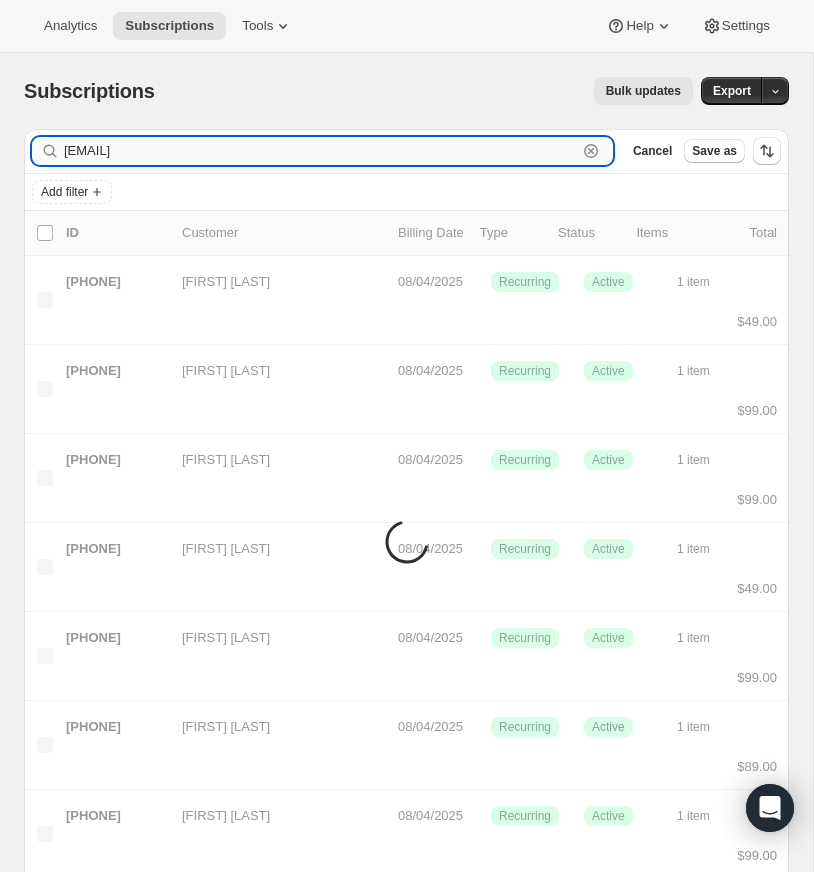 type on "impacthartwell@gmail.com" 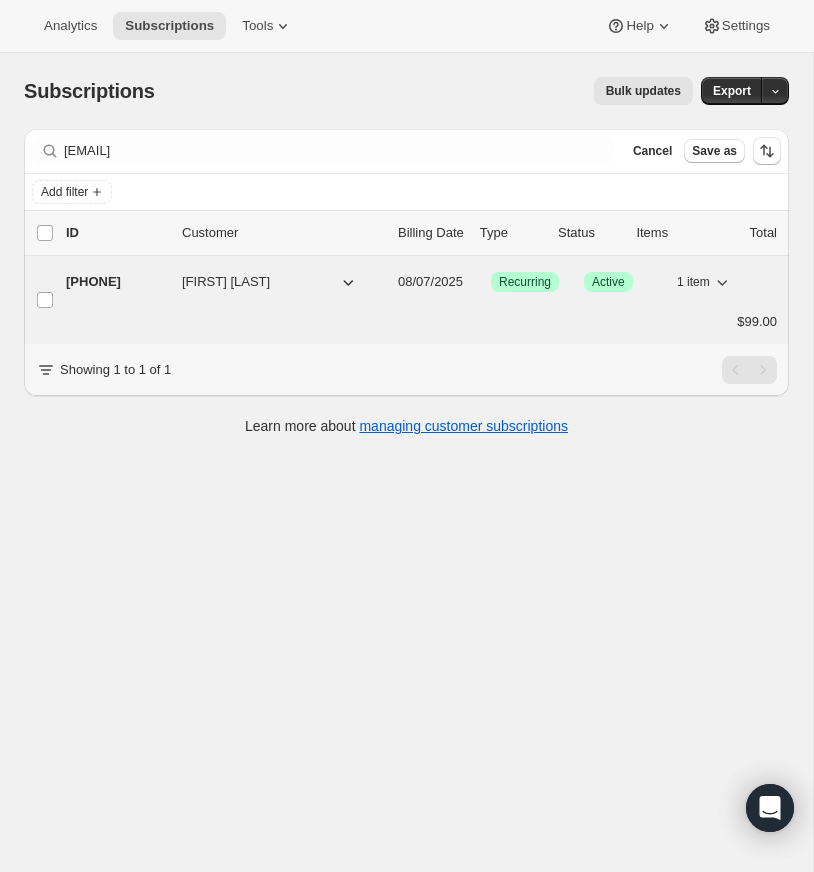 click on "24244683068" at bounding box center [116, 282] 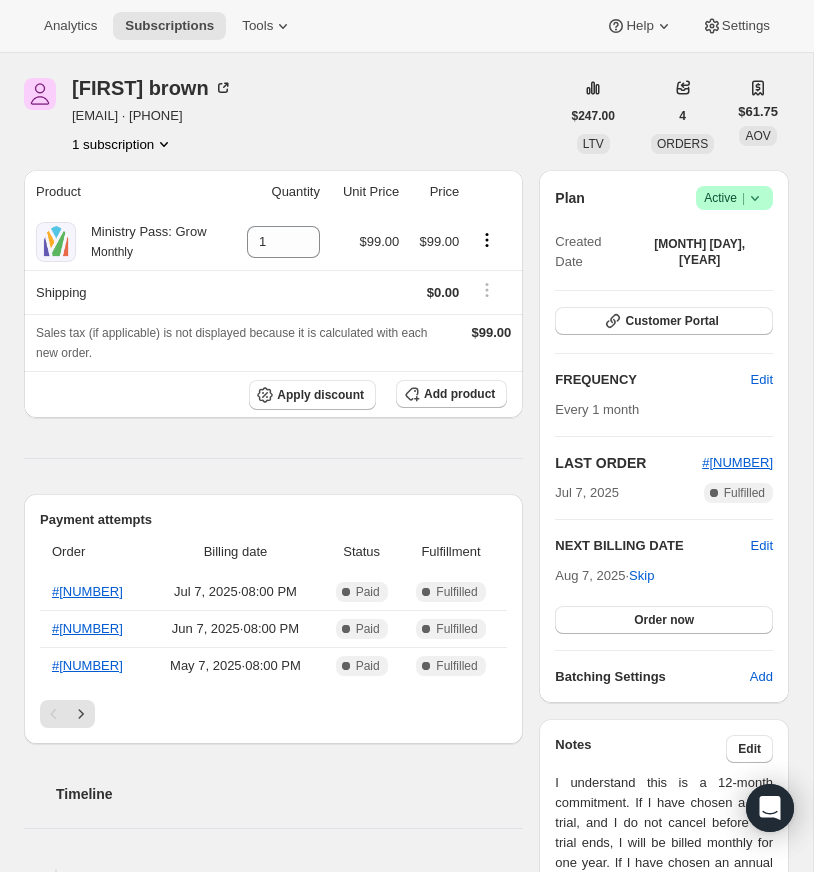 scroll, scrollTop: 0, scrollLeft: 0, axis: both 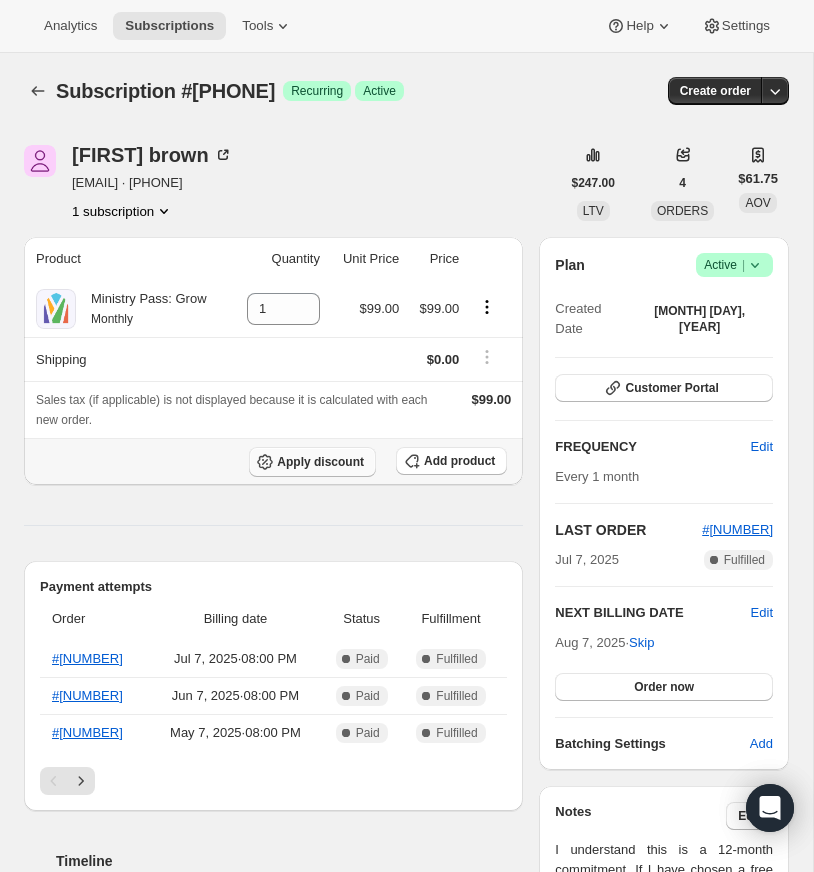 click on "Apply discount" at bounding box center [320, 462] 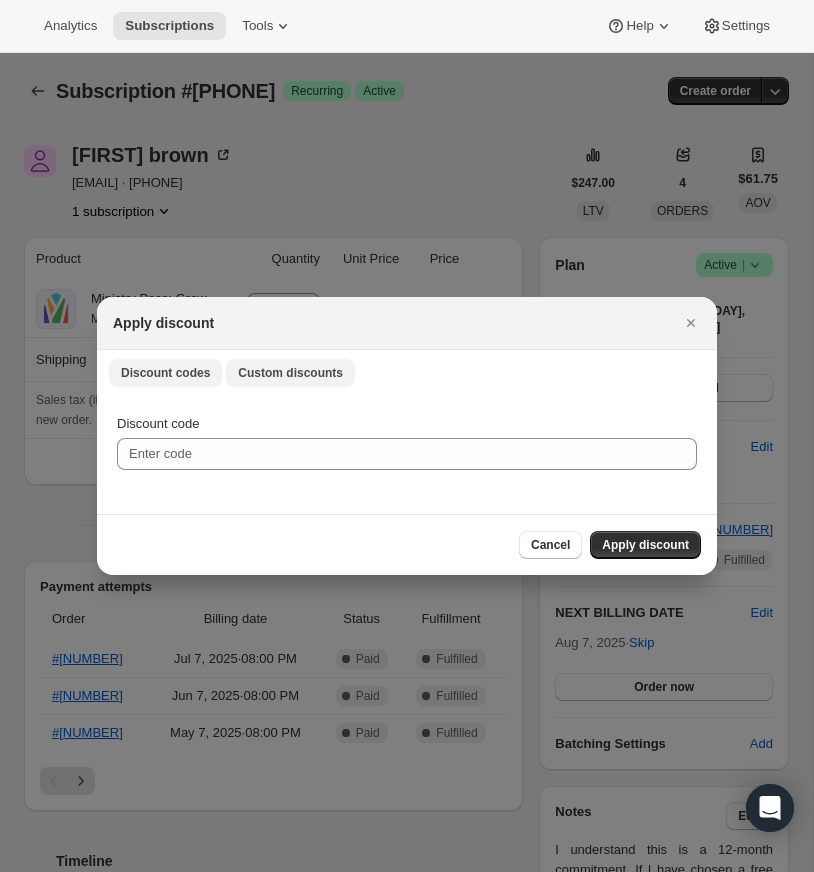 click on "Custom discounts" at bounding box center [290, 373] 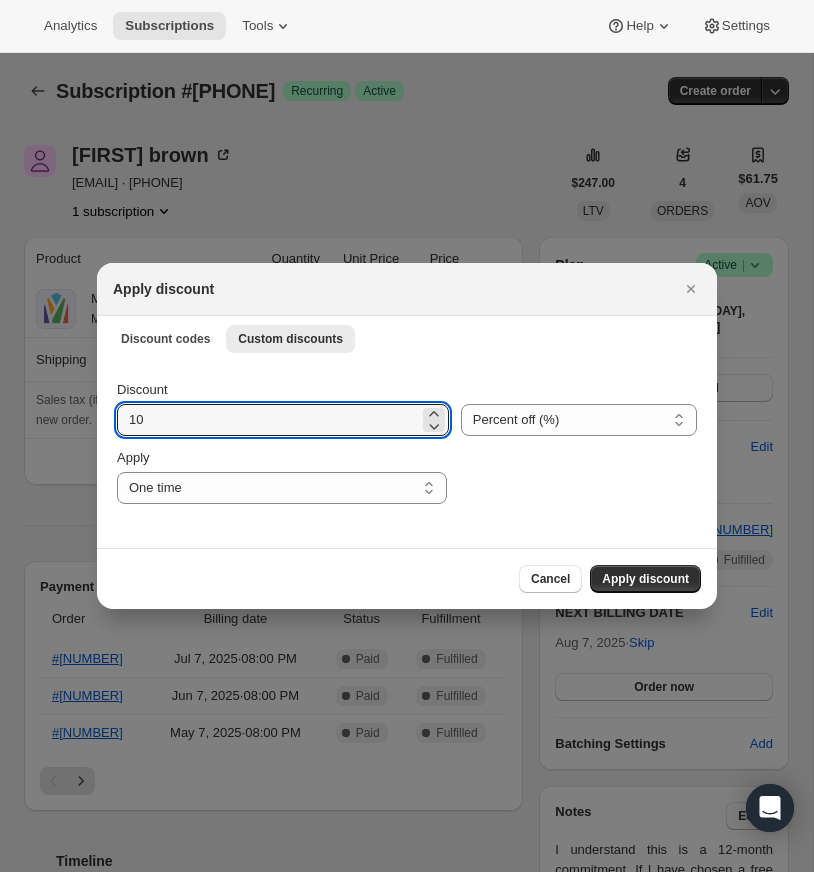 drag, startPoint x: 142, startPoint y: 418, endPoint x: 115, endPoint y: 418, distance: 27 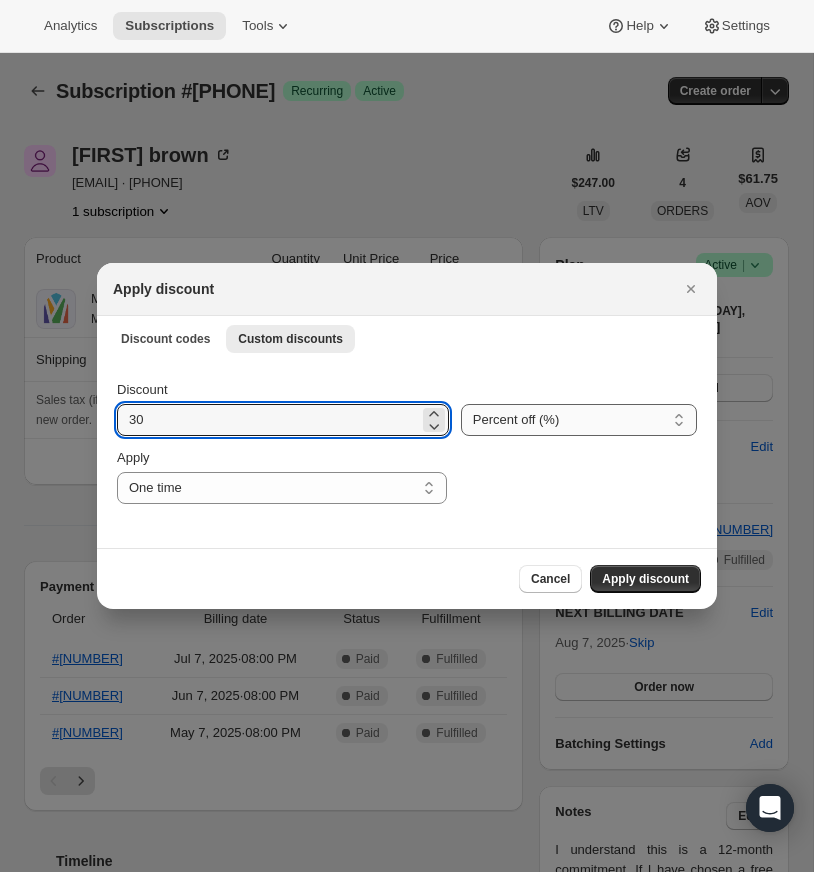 type on "30" 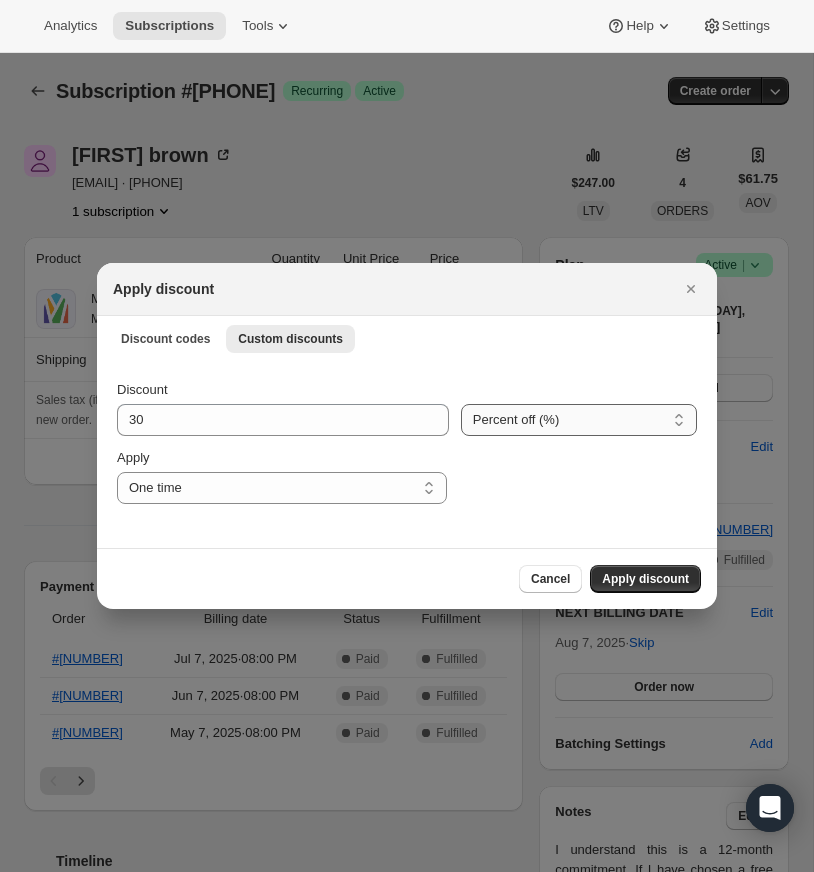 select on "fixed" 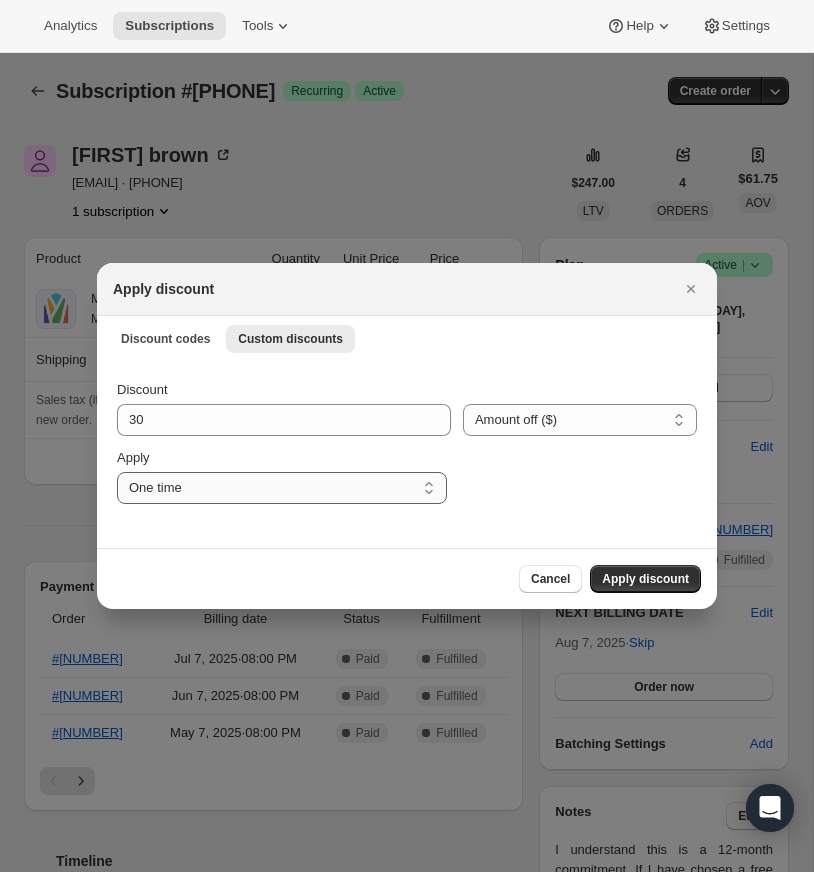 click on "One time Specify instances... Indefinitely" at bounding box center [282, 488] 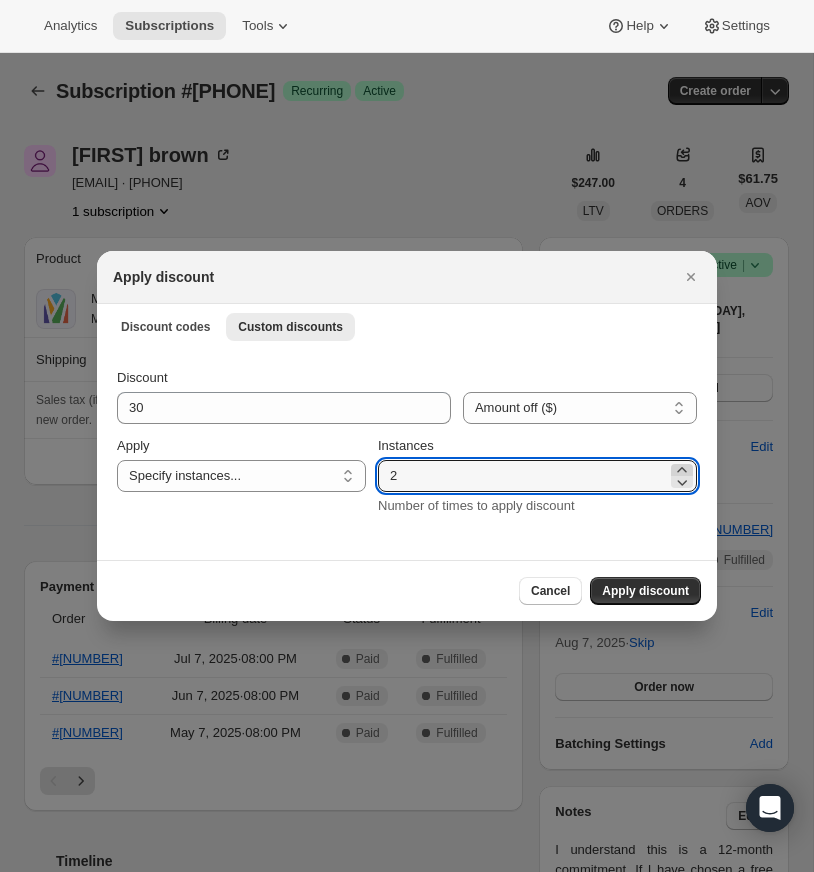 click 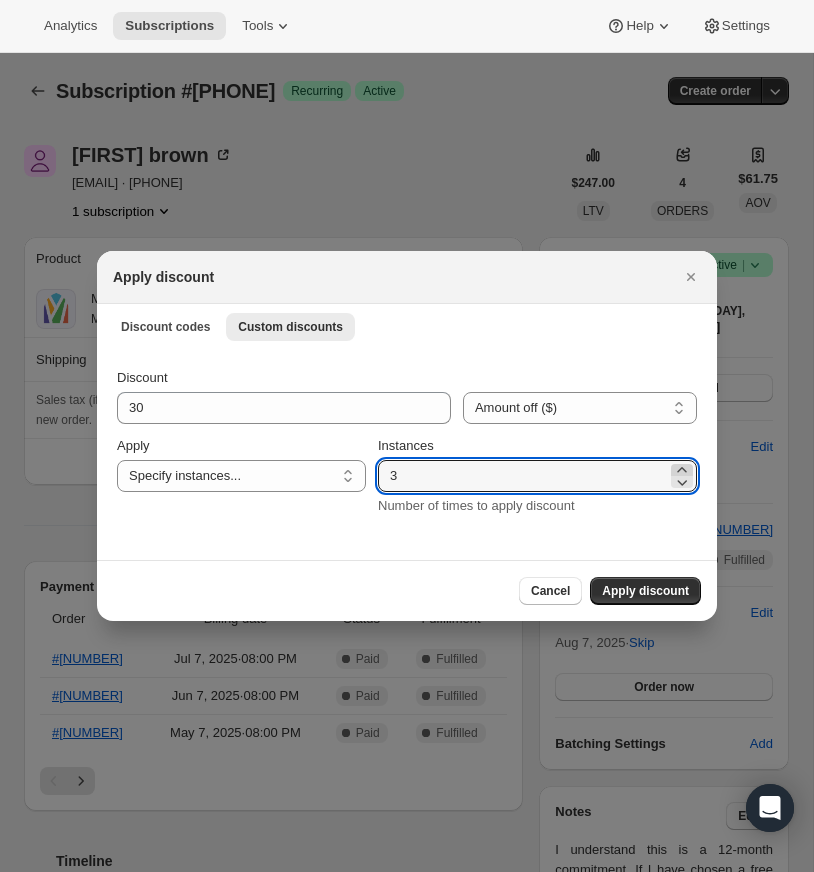 click 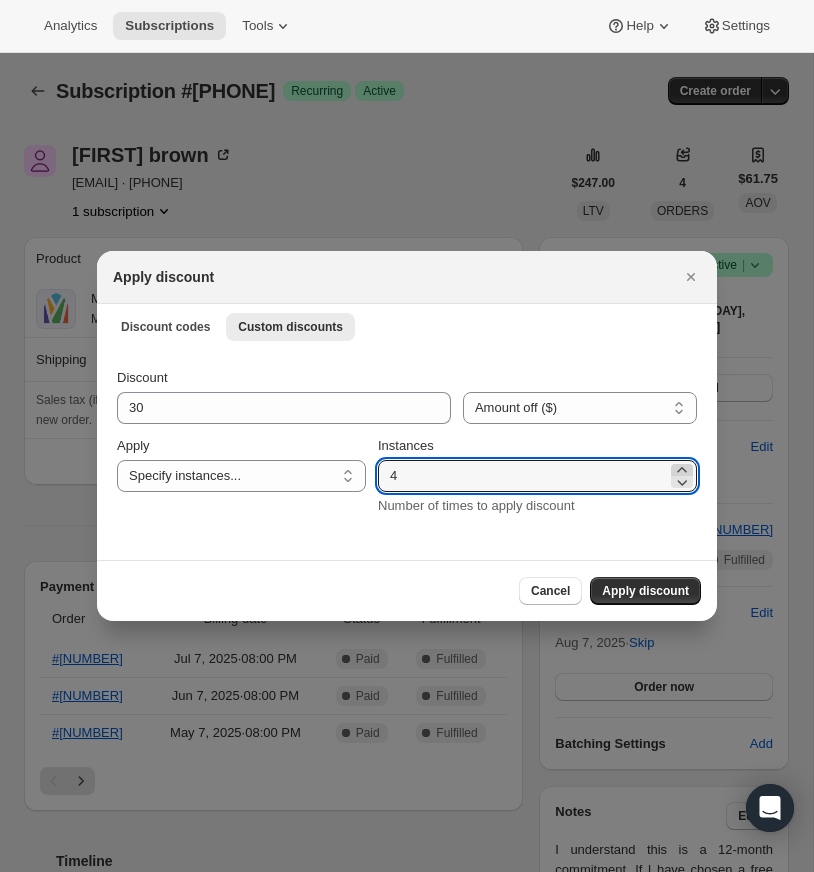 click 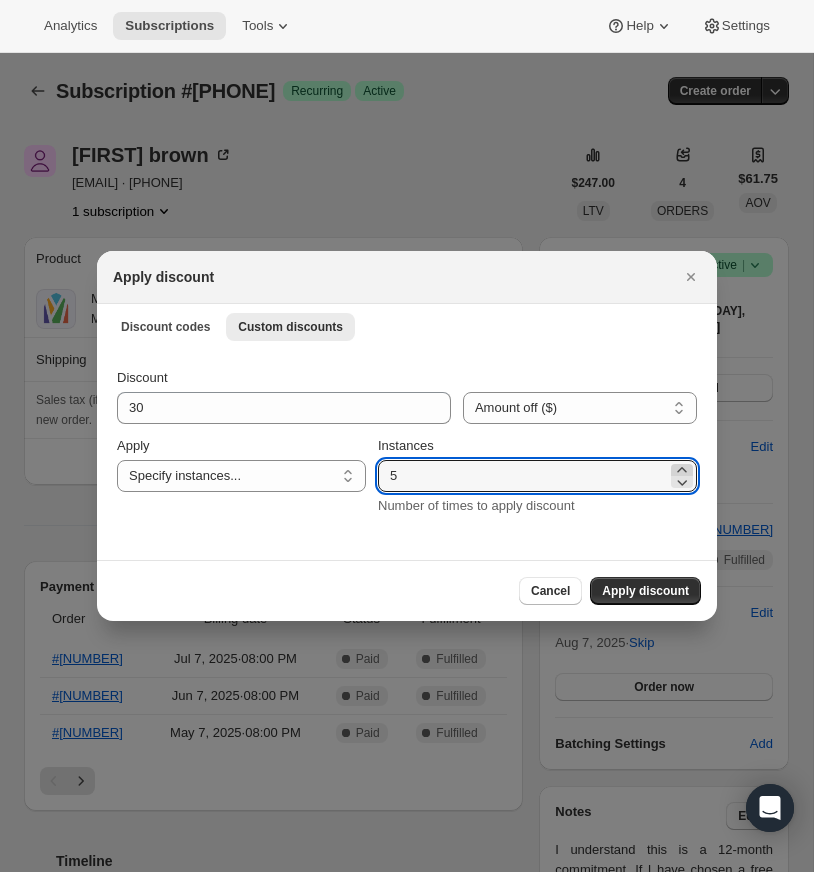 click 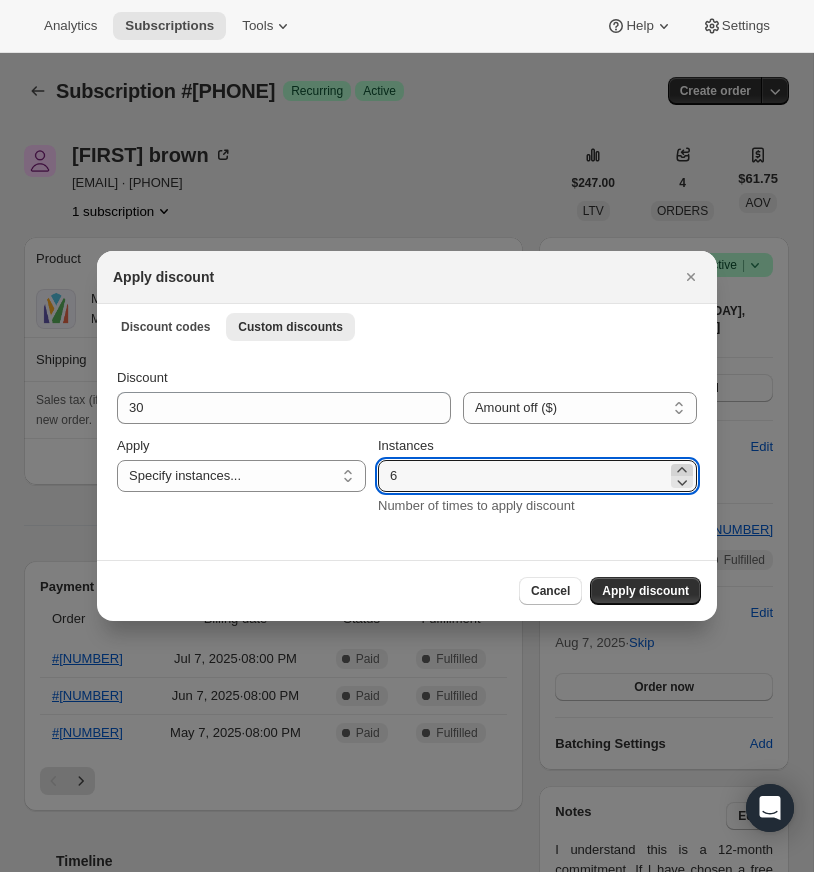 click 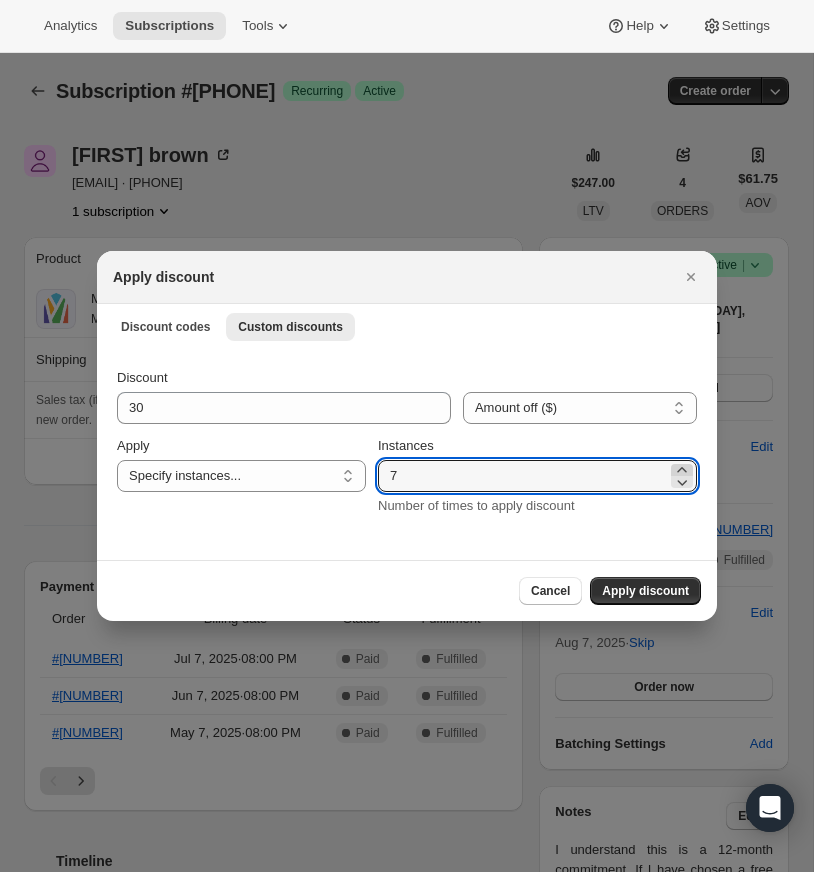 click 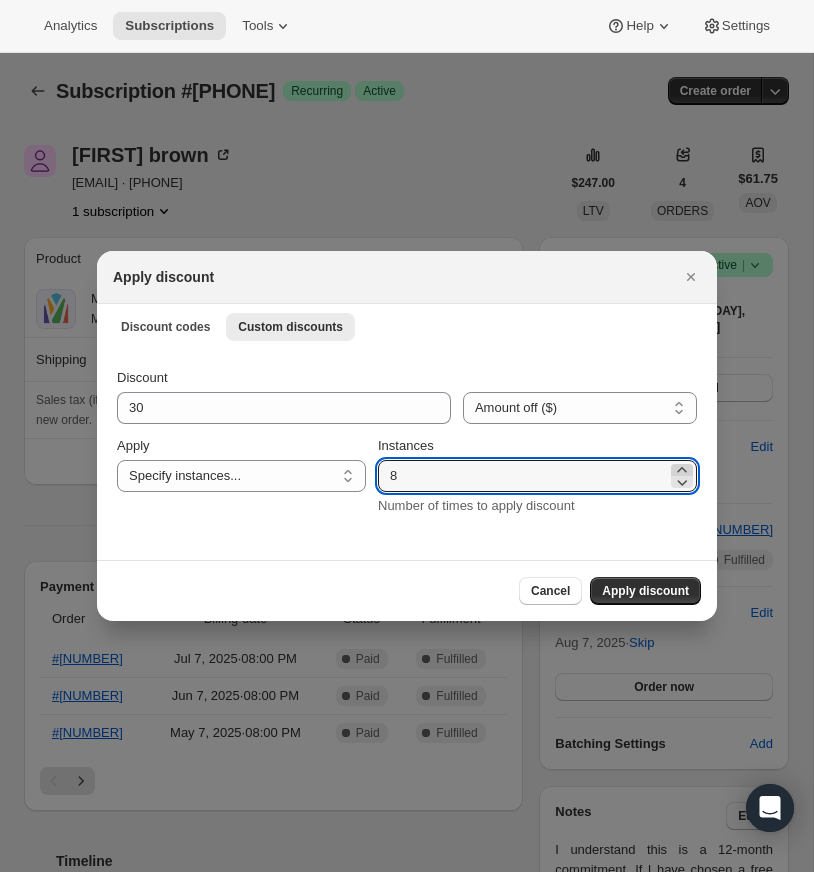 click 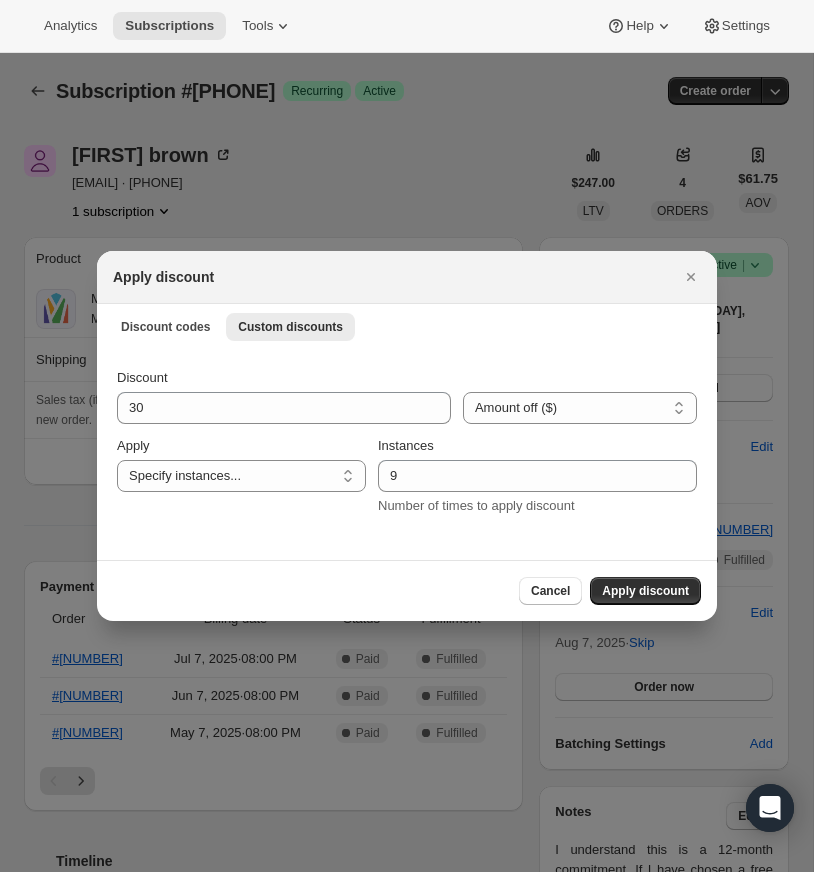 click on "Apply discount" at bounding box center (645, 591) 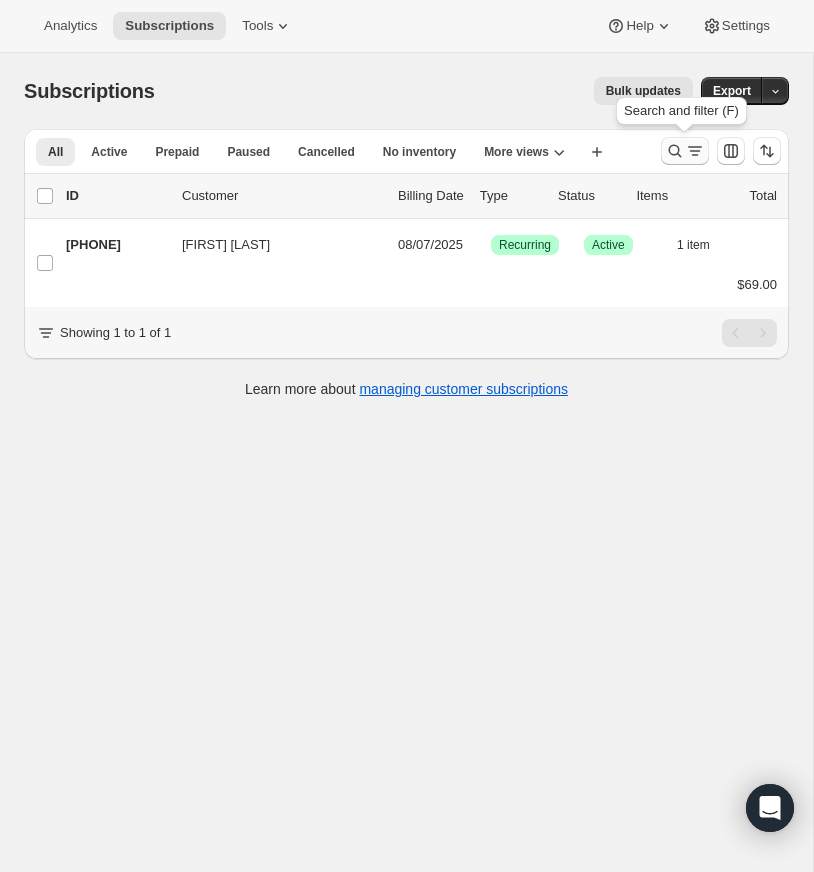 click 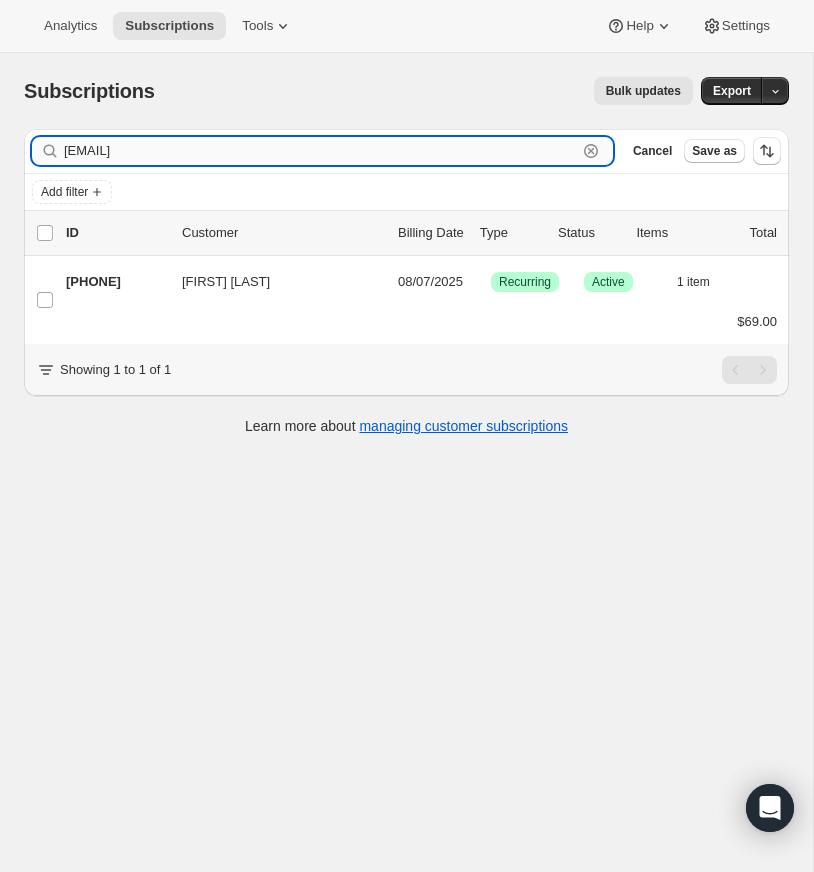 drag, startPoint x: 592, startPoint y: 148, endPoint x: 581, endPoint y: 148, distance: 11 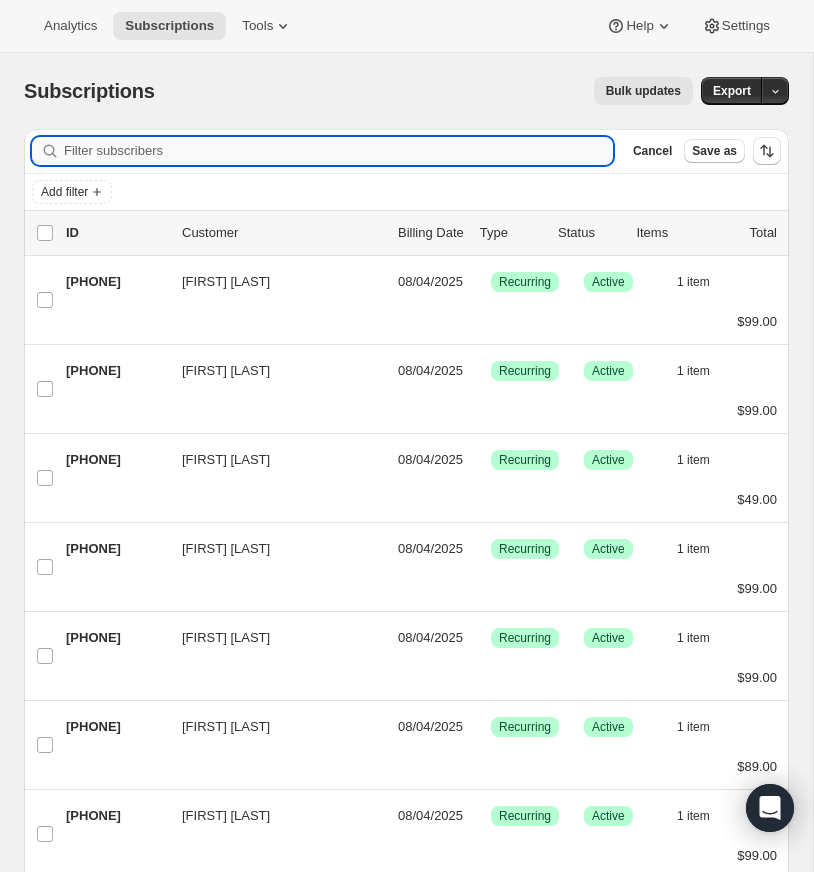paste on "pjcr1@proton.me" 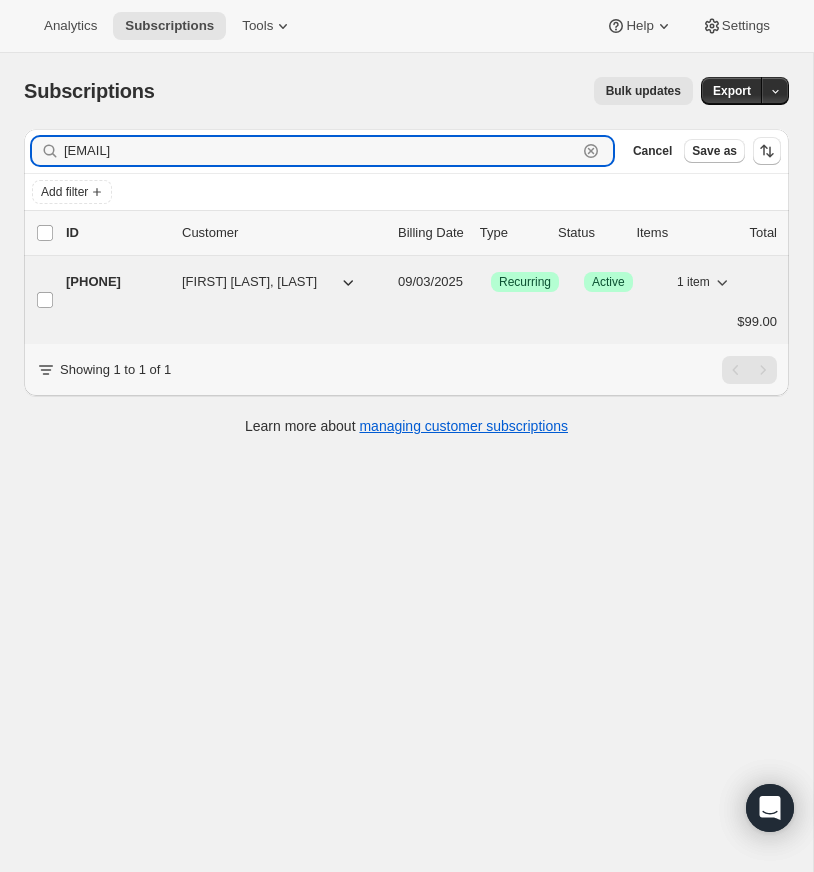 type on "pjcr1@proton.me" 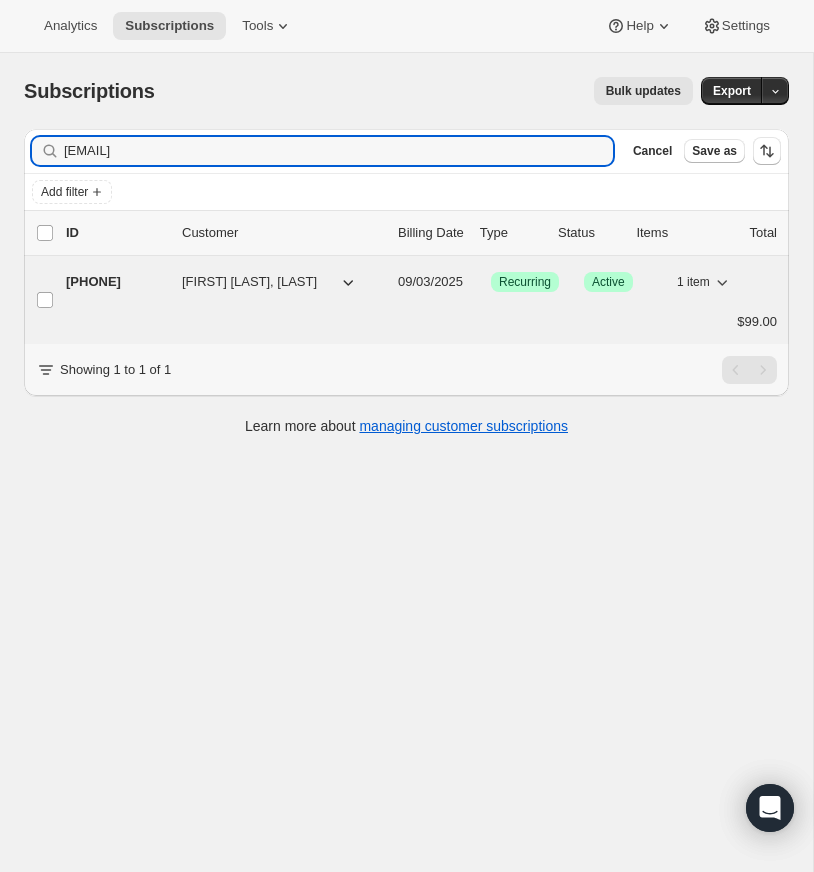click on "24904663356" at bounding box center [116, 282] 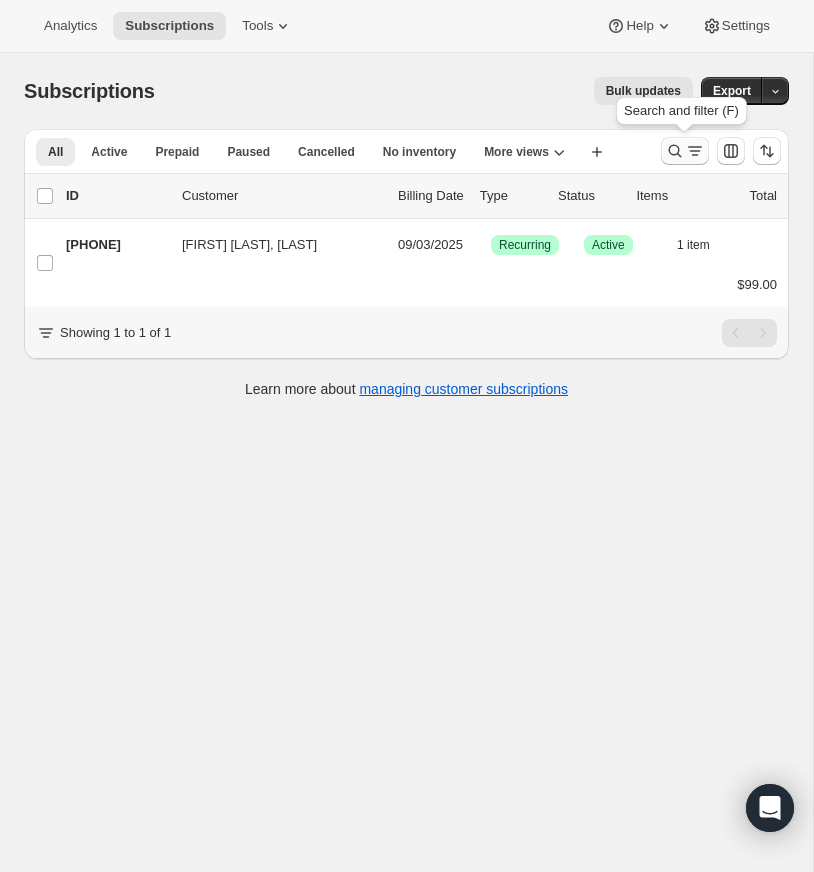 click 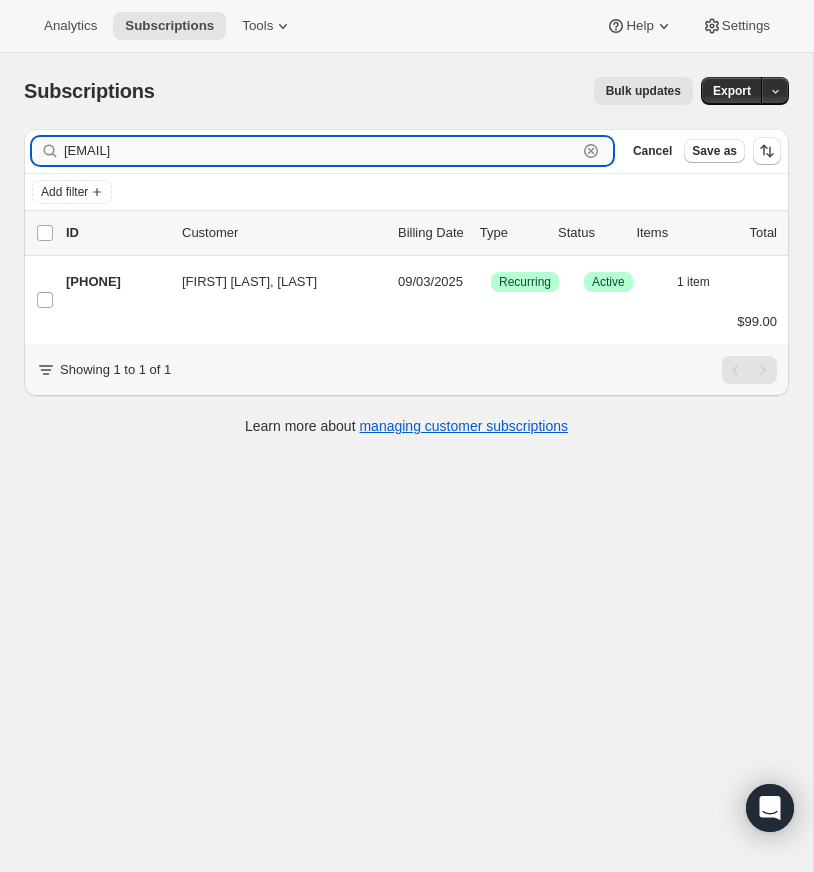 click 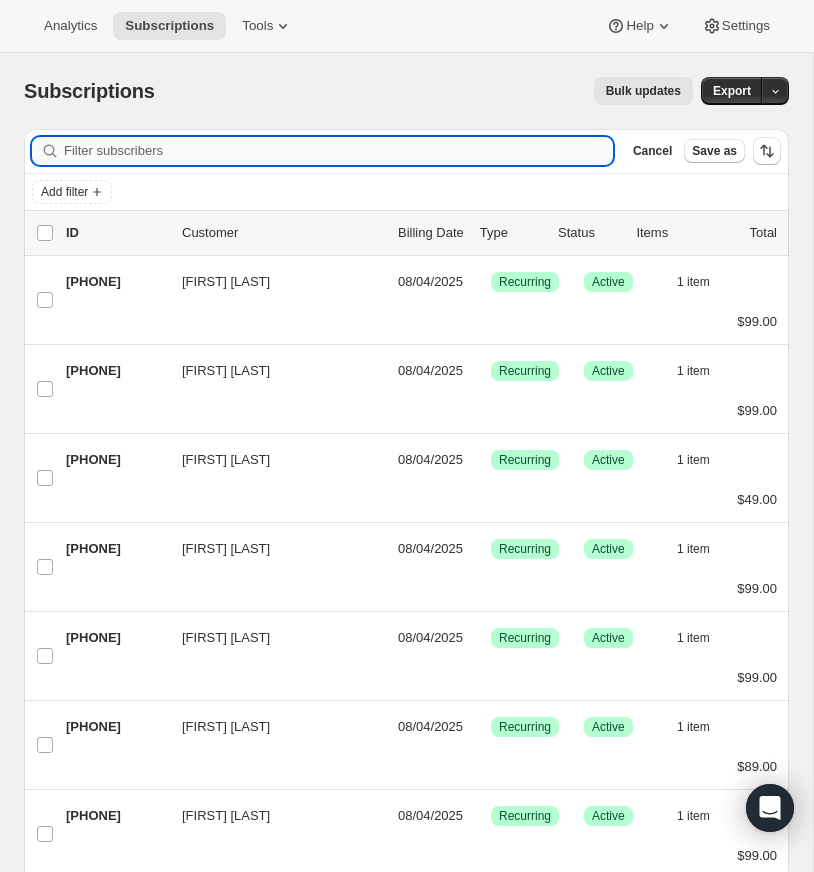paste on "dwheat3000@gmail.com" 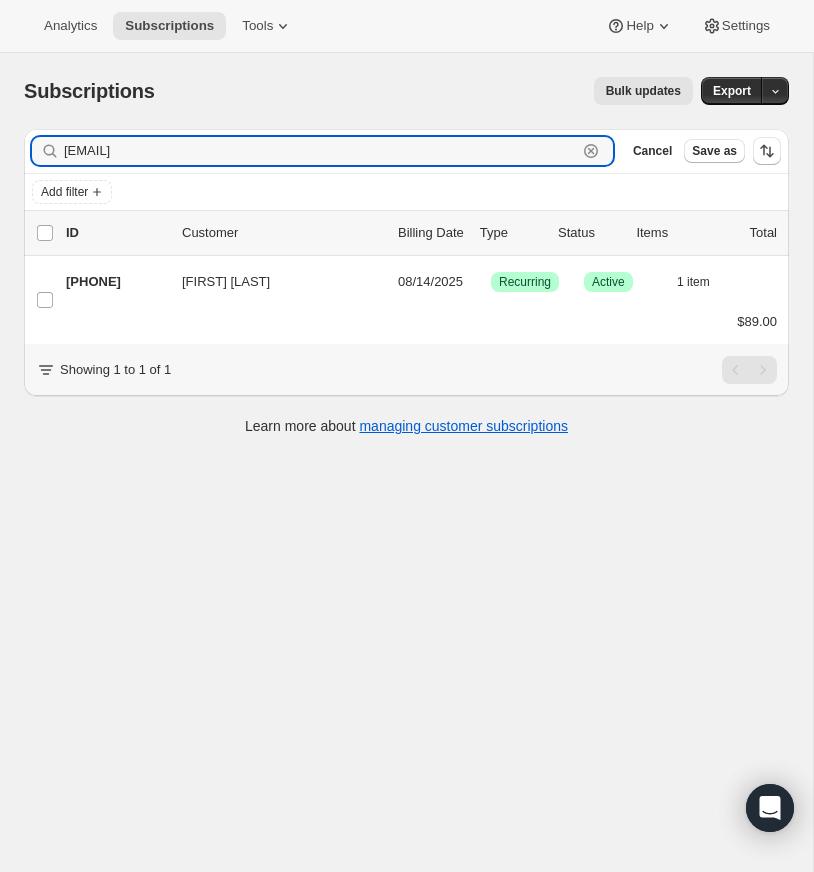 type on "dwheat3000@gmail.com" 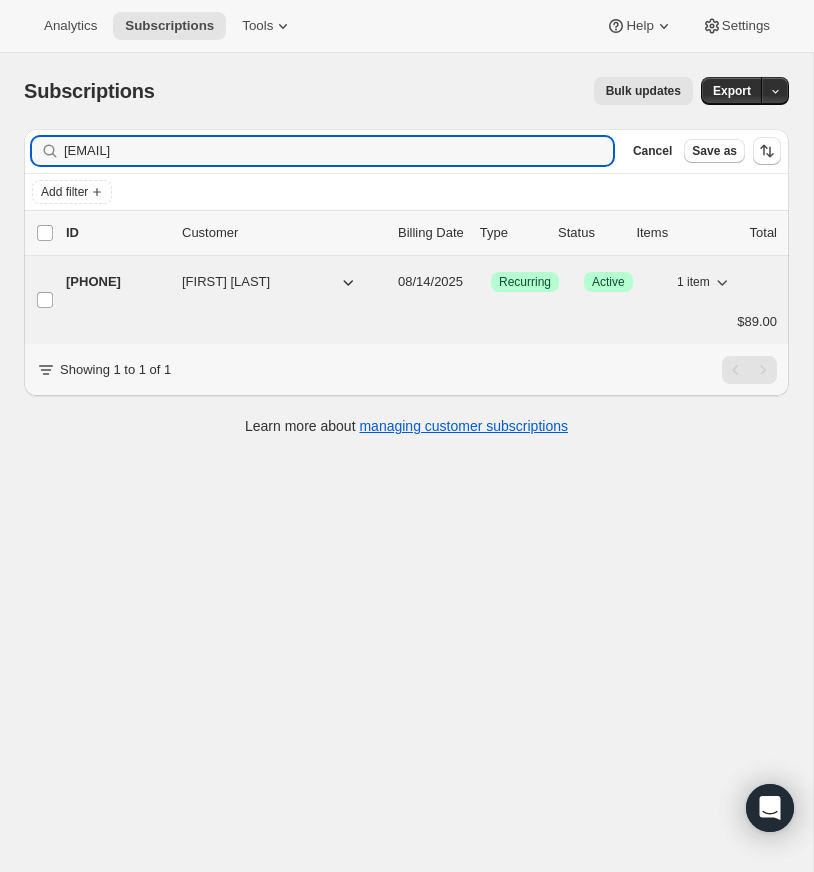 click on "17469342012" at bounding box center (116, 282) 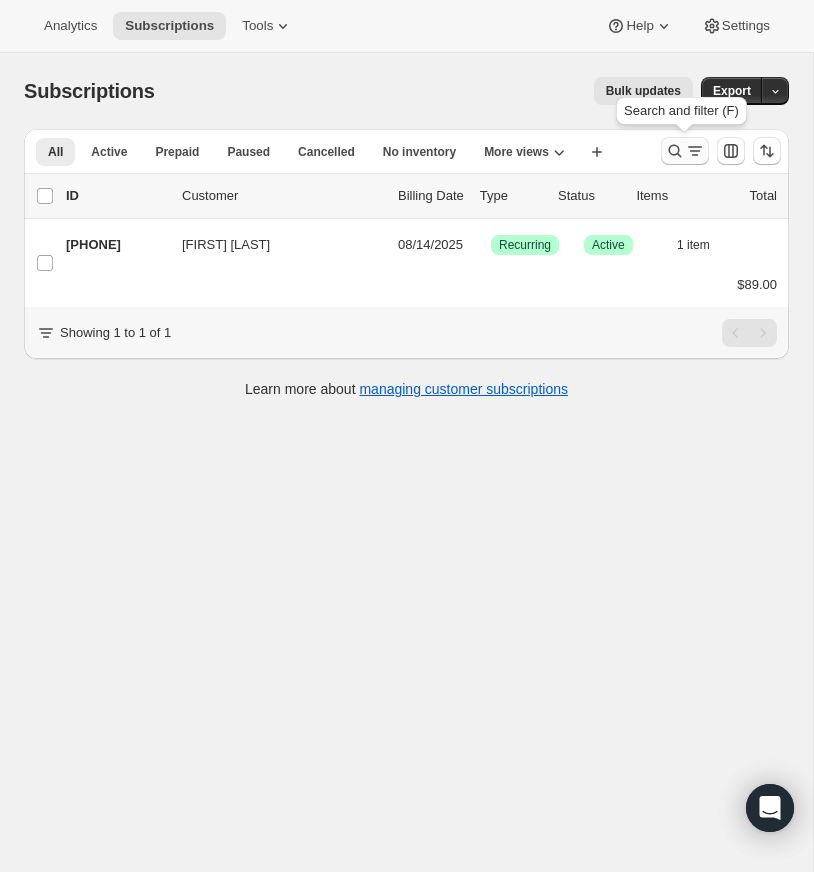 click 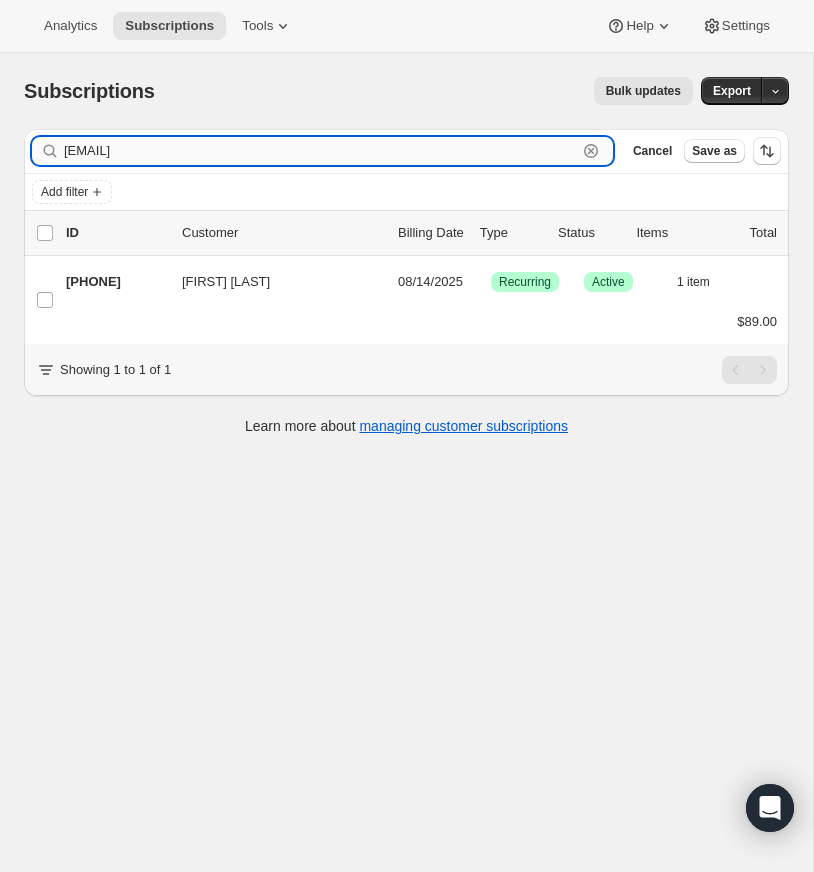 drag, startPoint x: 592, startPoint y: 148, endPoint x: 273, endPoint y: 151, distance: 319.0141 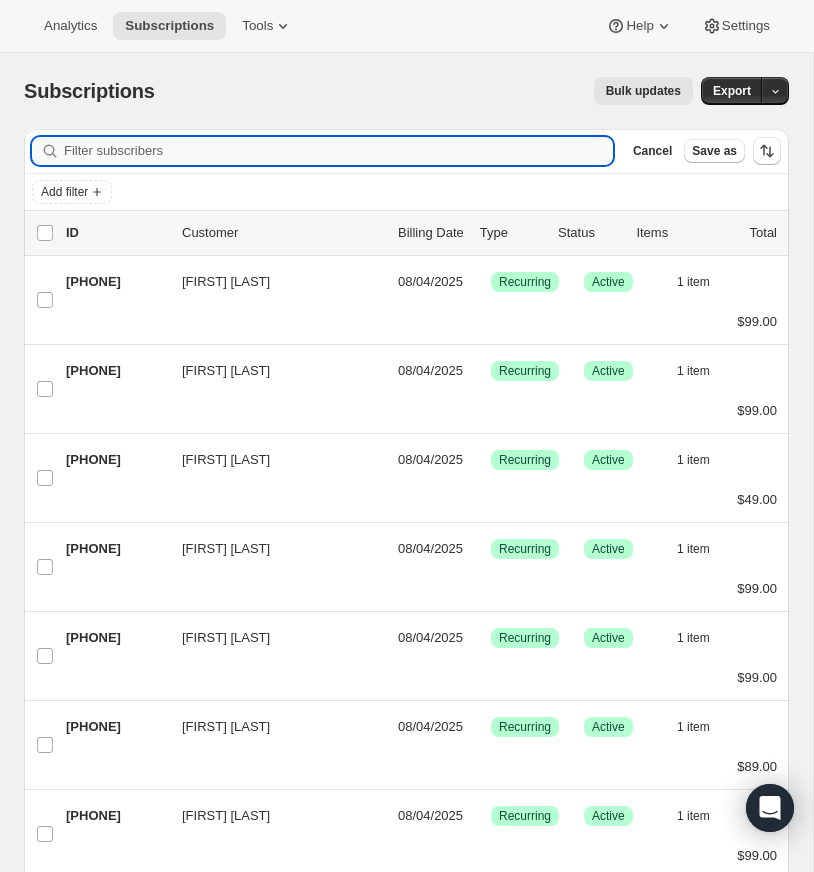 paste on "manny.cirilo@gmail.com" 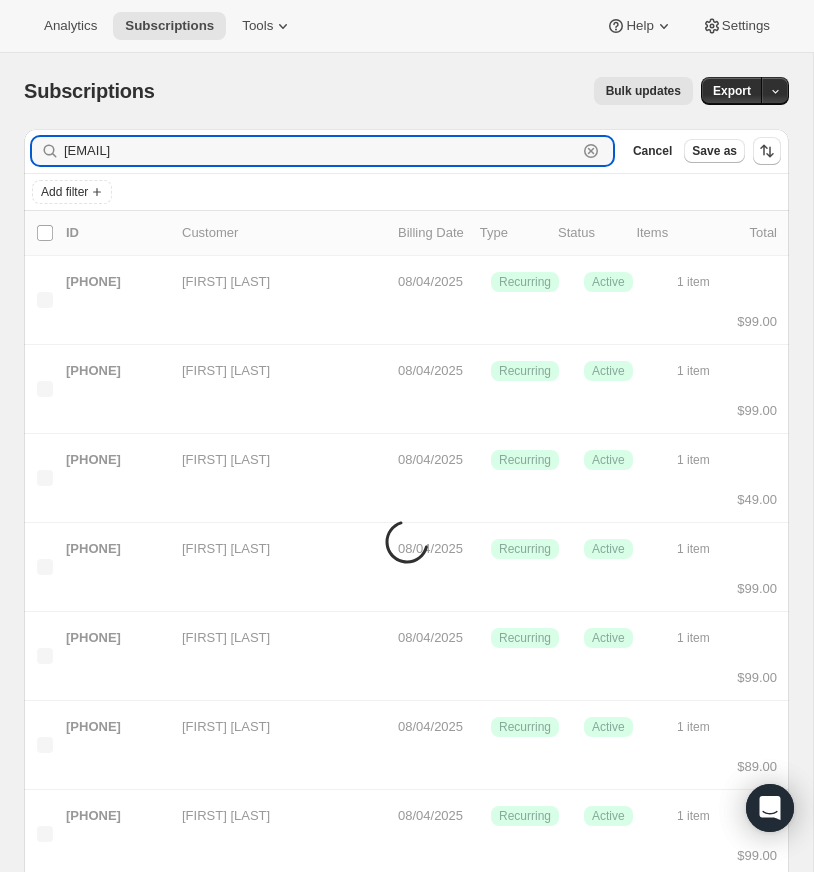 type on "manny.cirilo@gmail.com" 